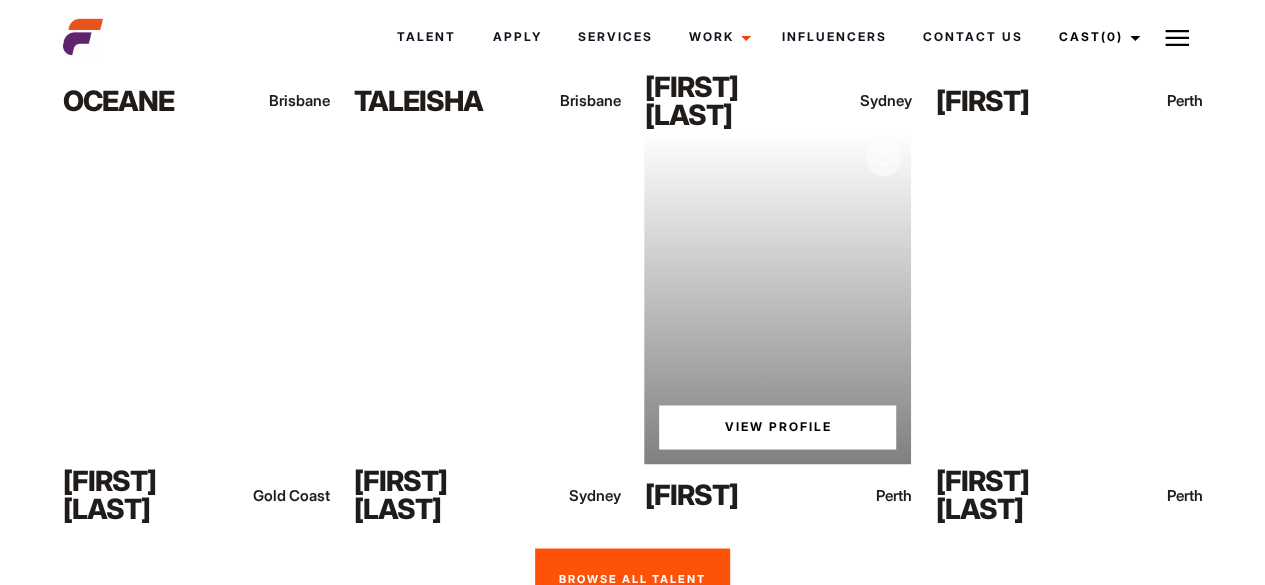 scroll, scrollTop: 1500, scrollLeft: 0, axis: vertical 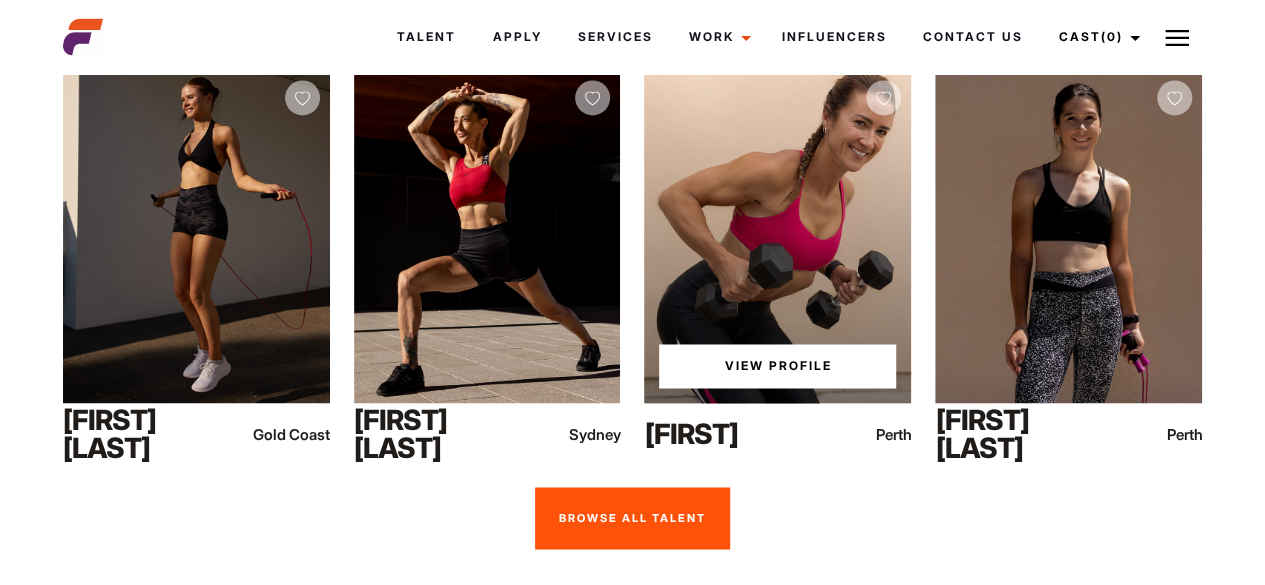 click on "View Profile" at bounding box center [777, 366] 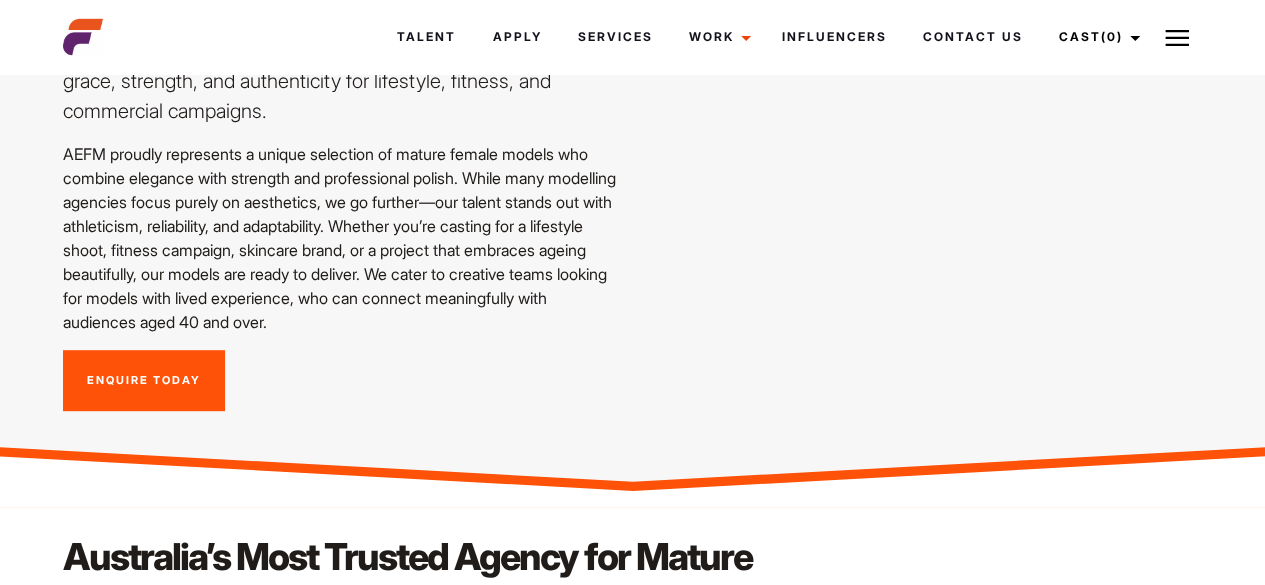 scroll, scrollTop: 350, scrollLeft: 0, axis: vertical 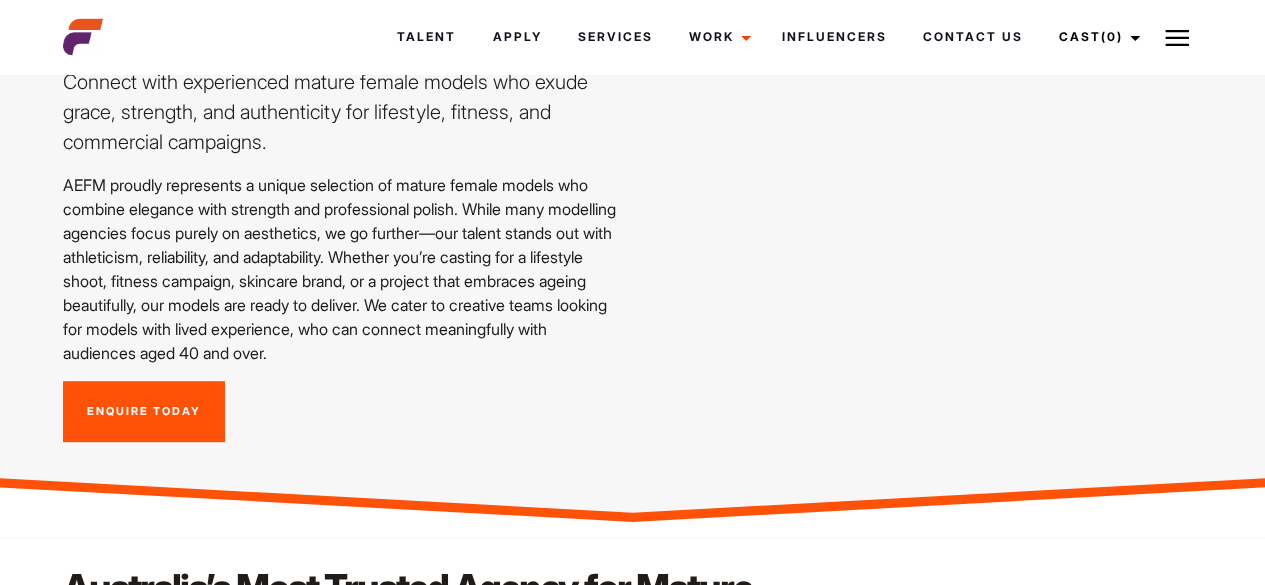 click at bounding box center (83, 37) 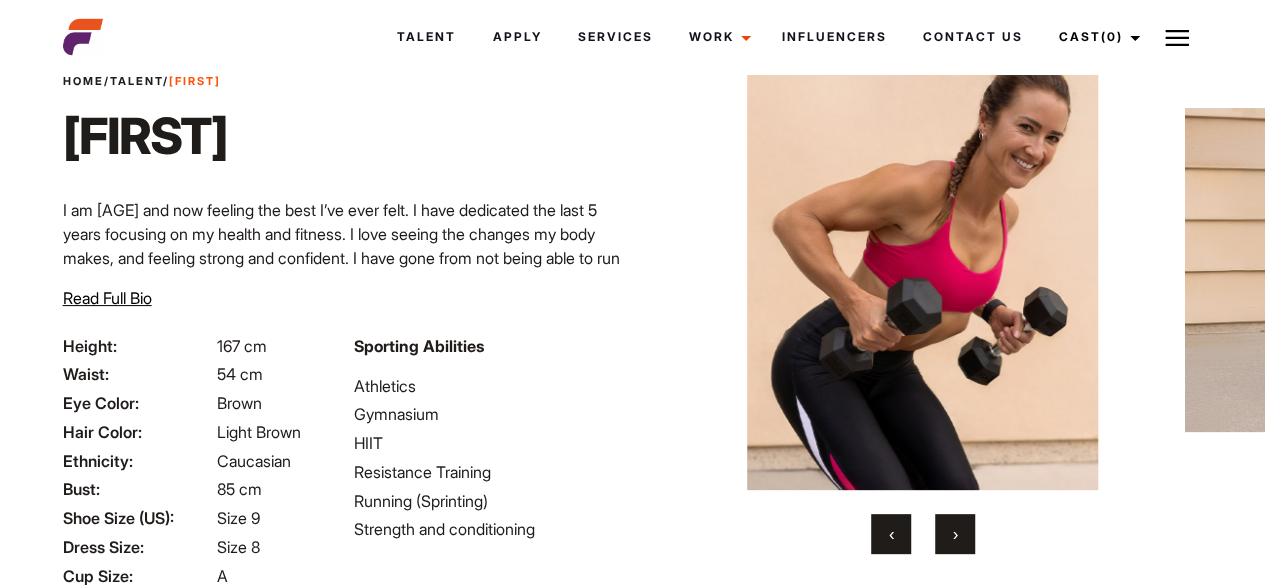 scroll, scrollTop: 0, scrollLeft: 0, axis: both 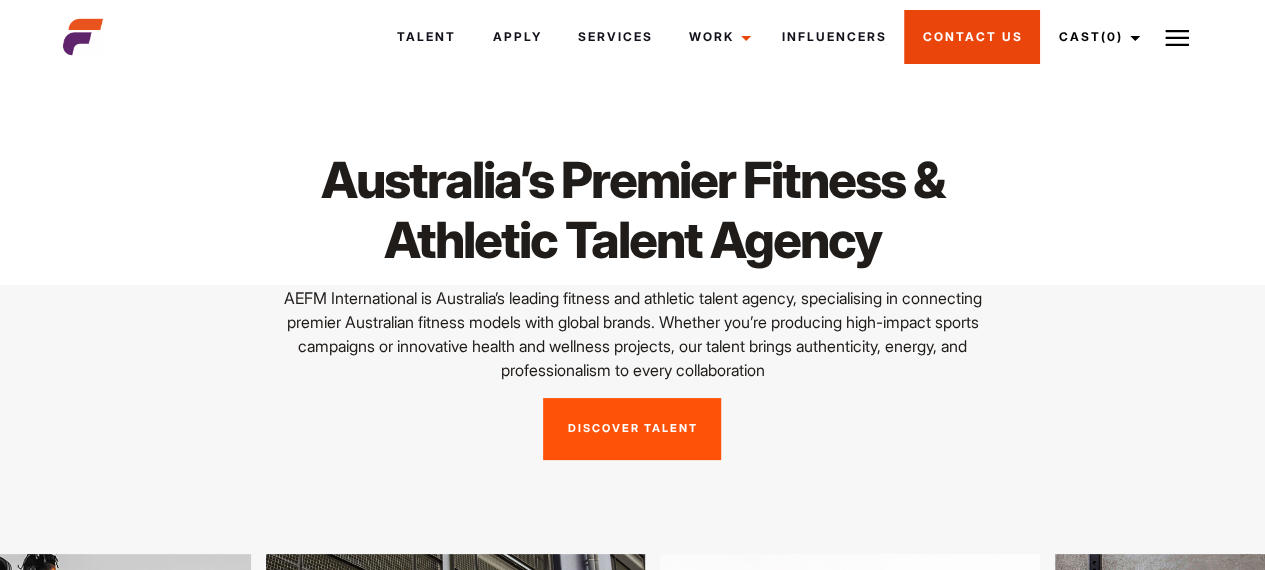click on "Contact Us" at bounding box center (972, 37) 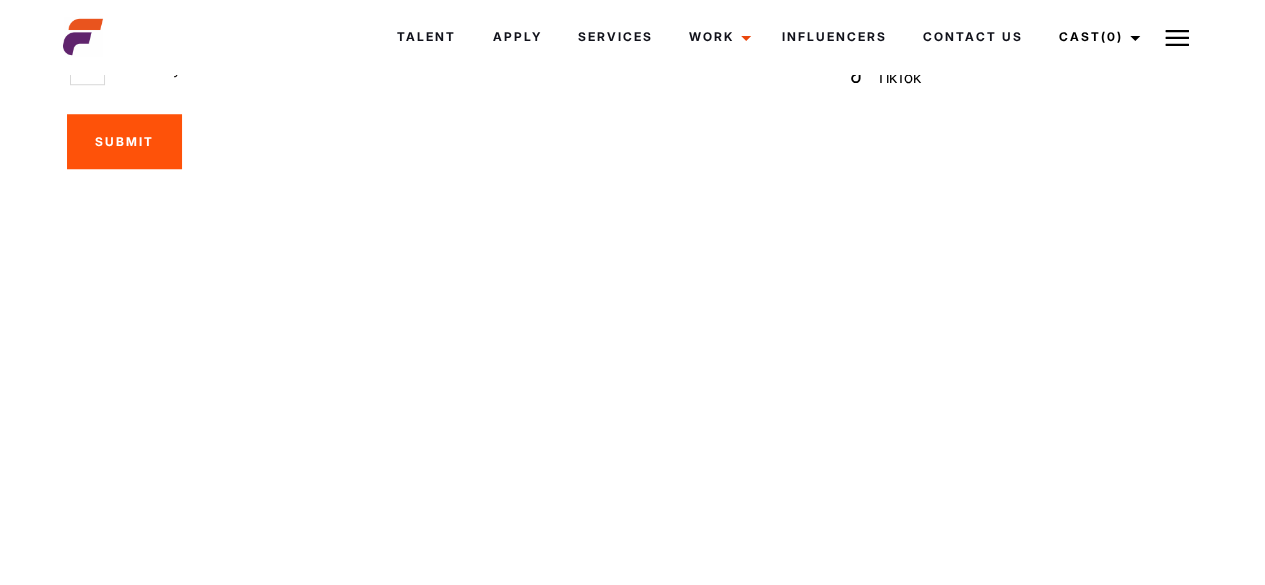 scroll, scrollTop: 800, scrollLeft: 0, axis: vertical 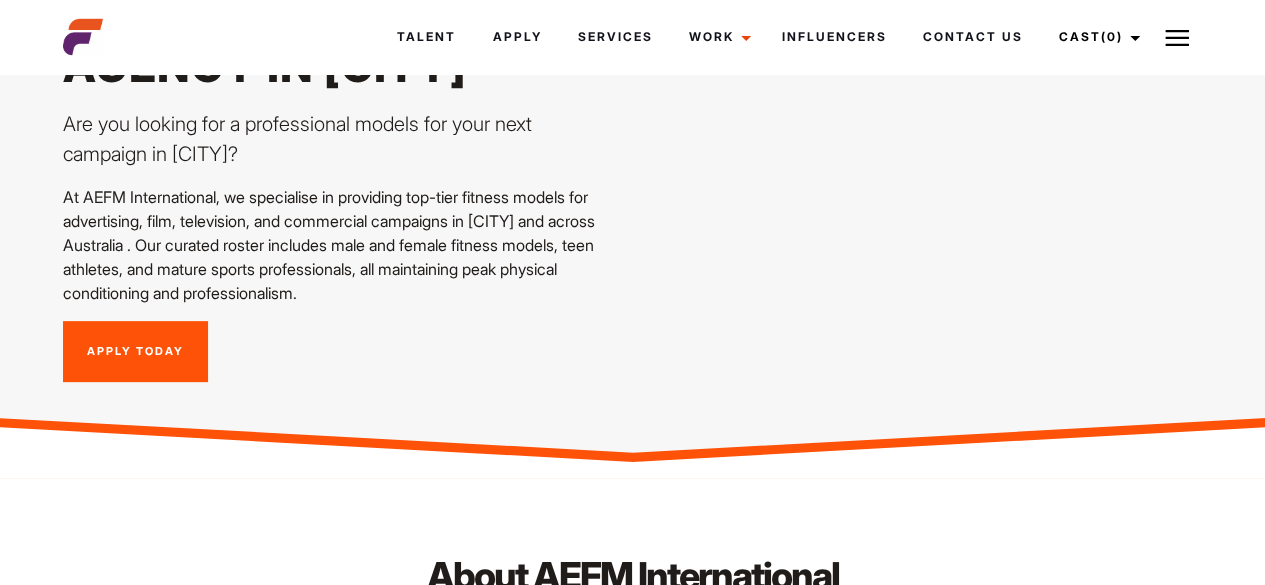 click on "Apply Today" at bounding box center [135, 352] 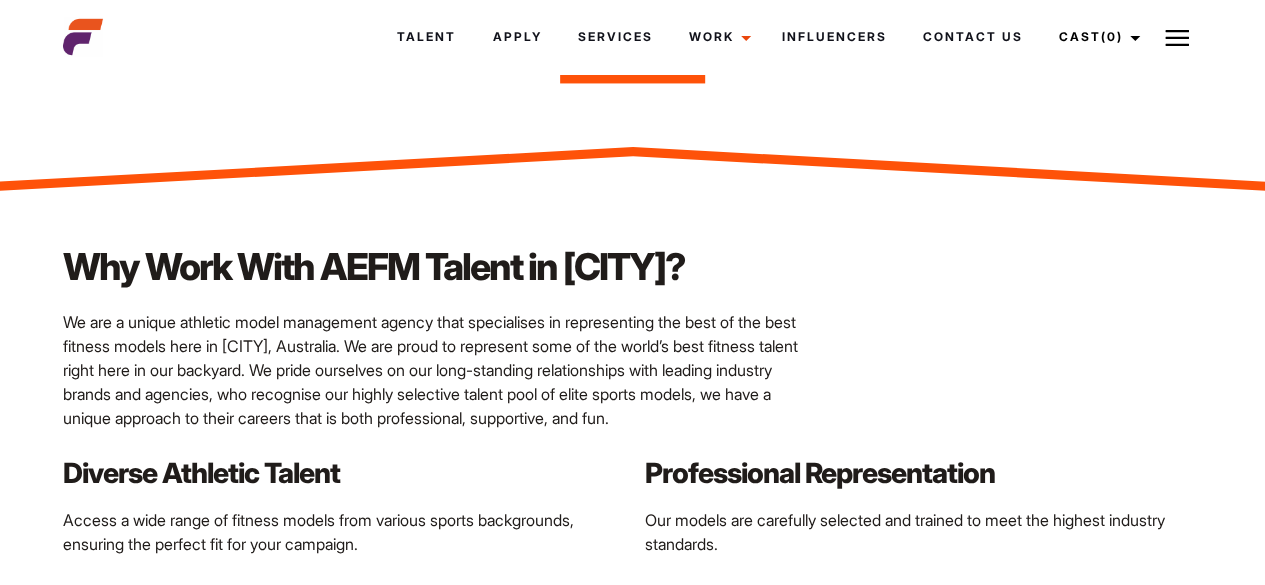 scroll, scrollTop: 1515, scrollLeft: 0, axis: vertical 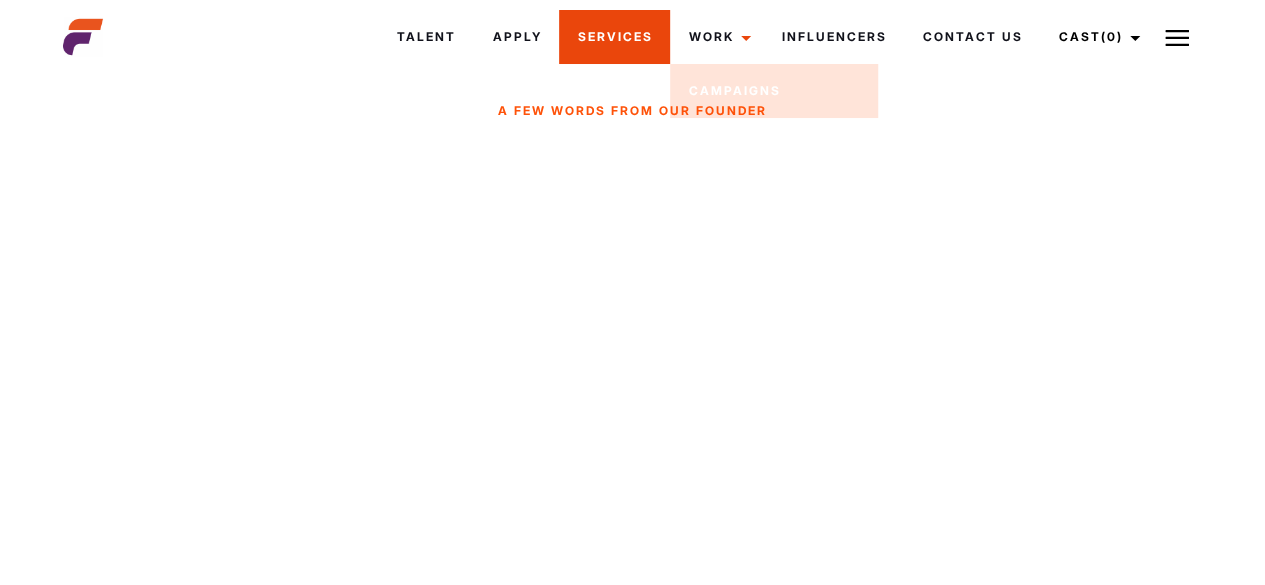 click on "Services" at bounding box center (614, 37) 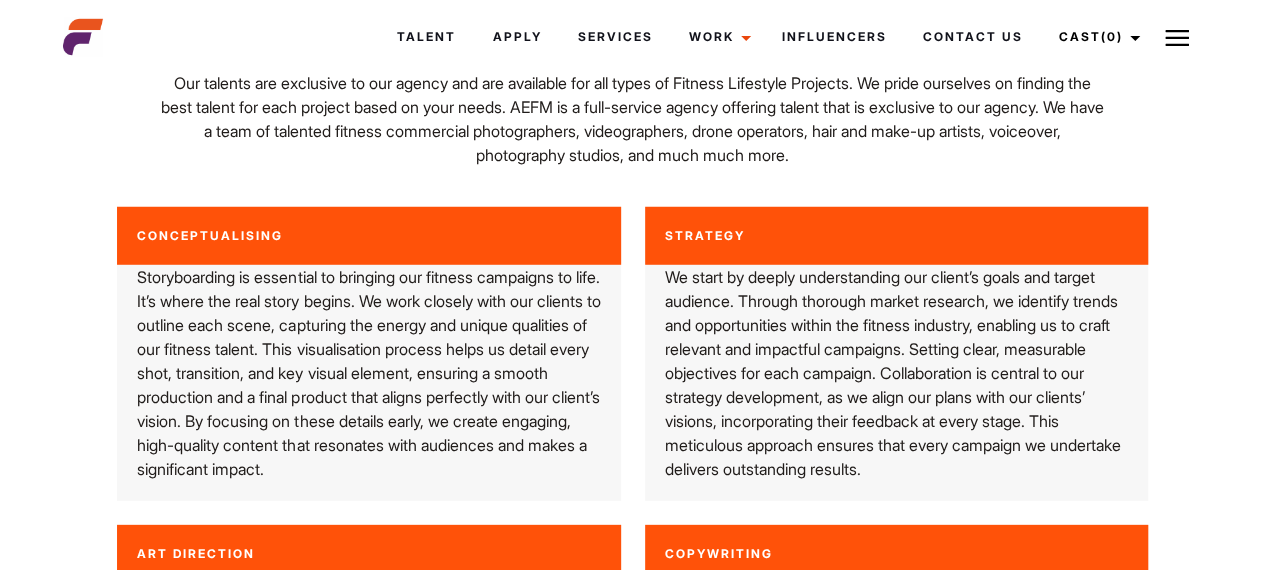 scroll, scrollTop: 2700, scrollLeft: 0, axis: vertical 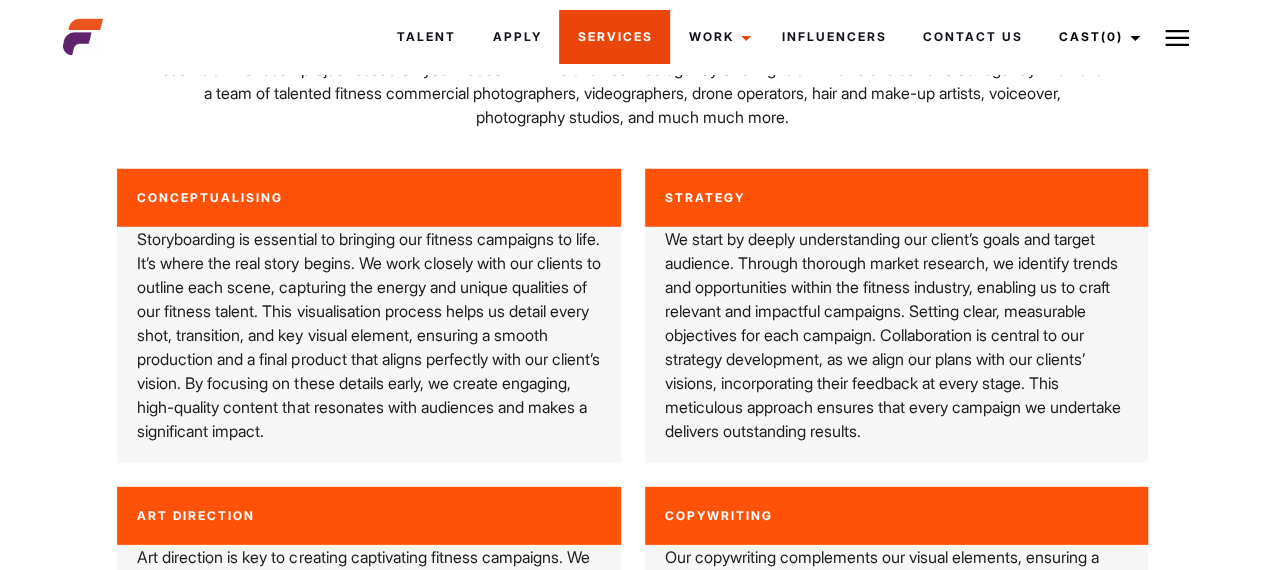 click on "Services" at bounding box center (614, 37) 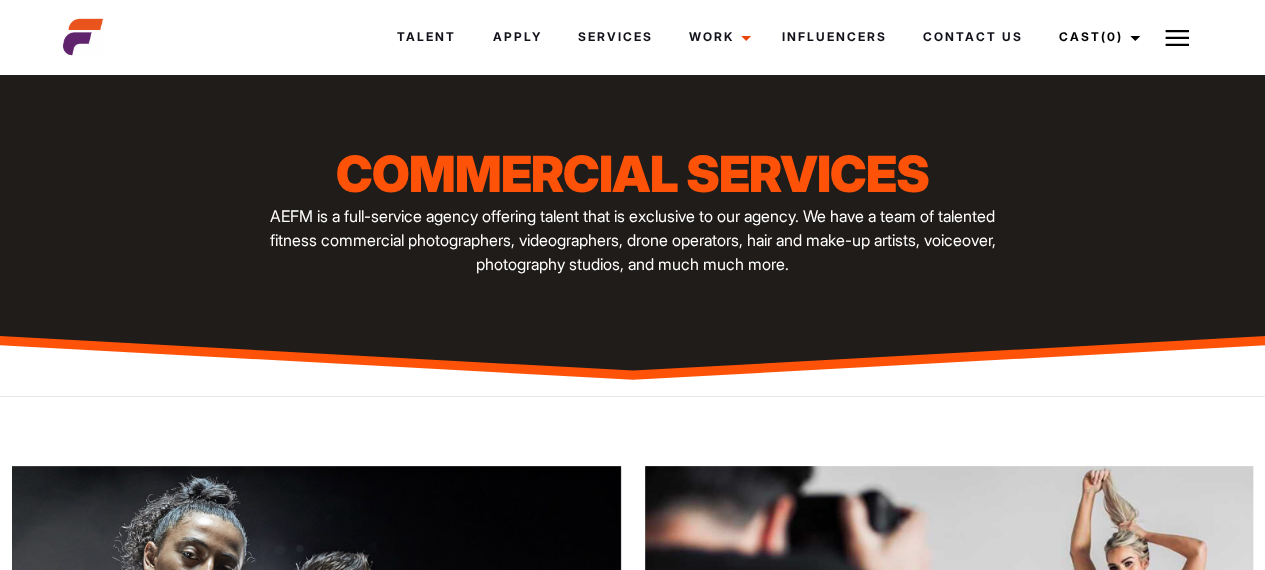 scroll, scrollTop: 0, scrollLeft: 0, axis: both 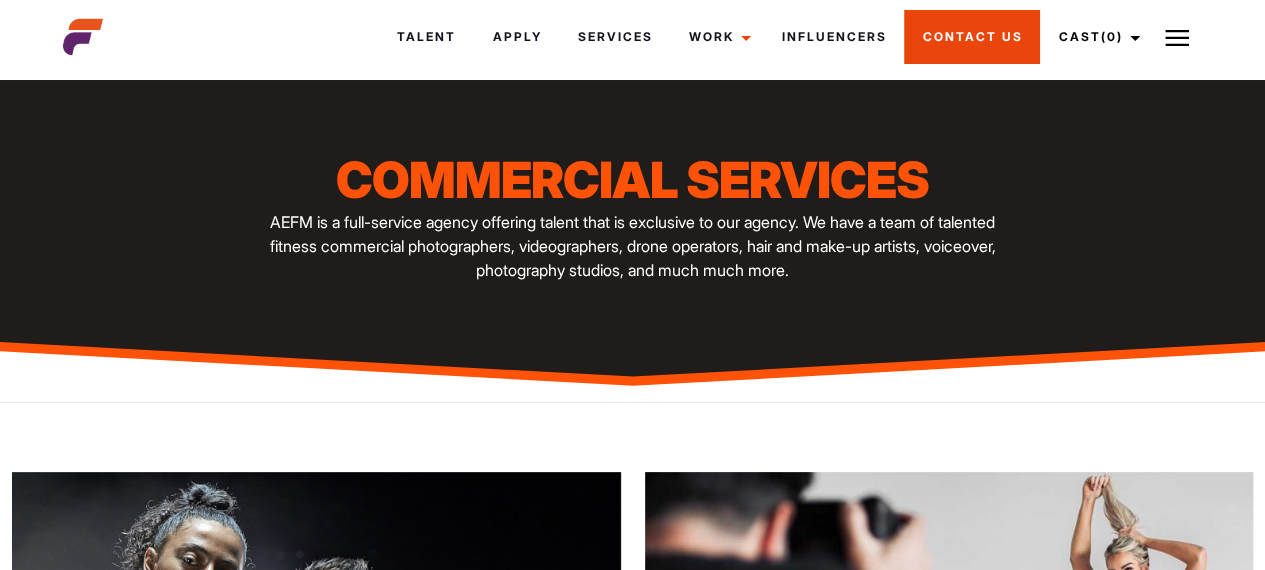 click on "Contact Us" at bounding box center [972, 37] 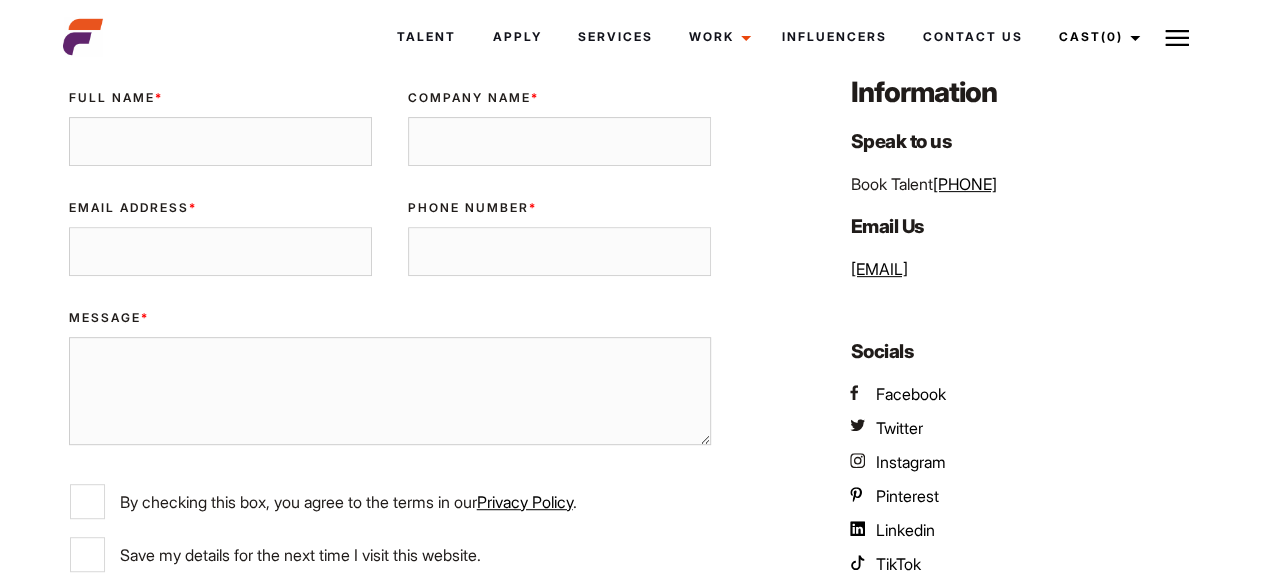 scroll, scrollTop: 400, scrollLeft: 0, axis: vertical 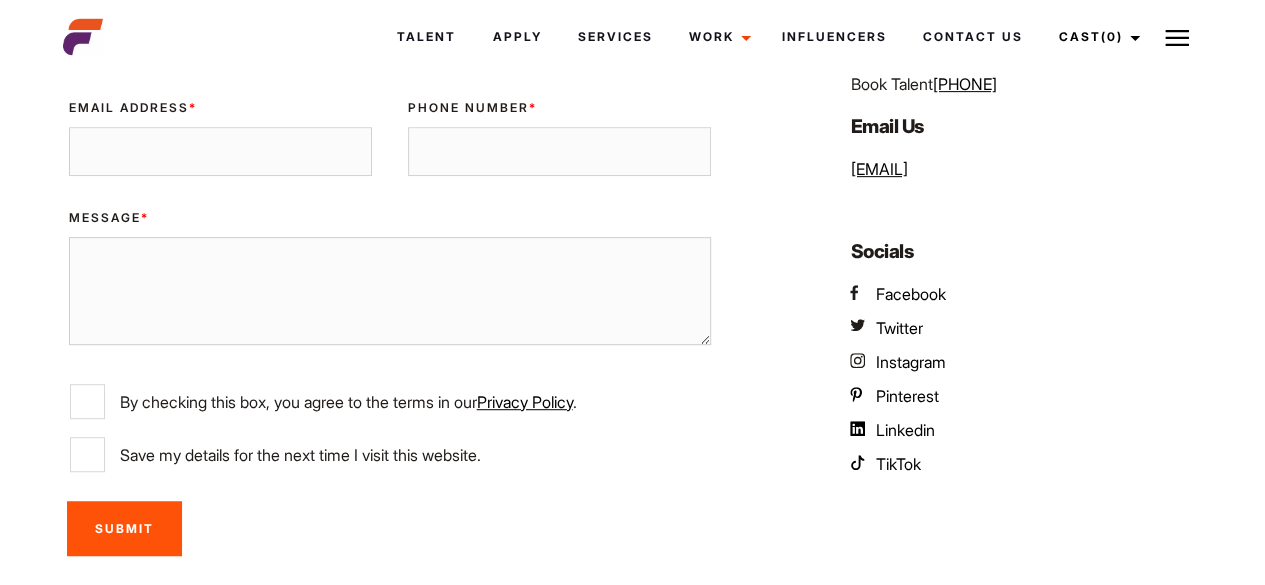 click on "Email Address  *" at bounding box center [220, 152] 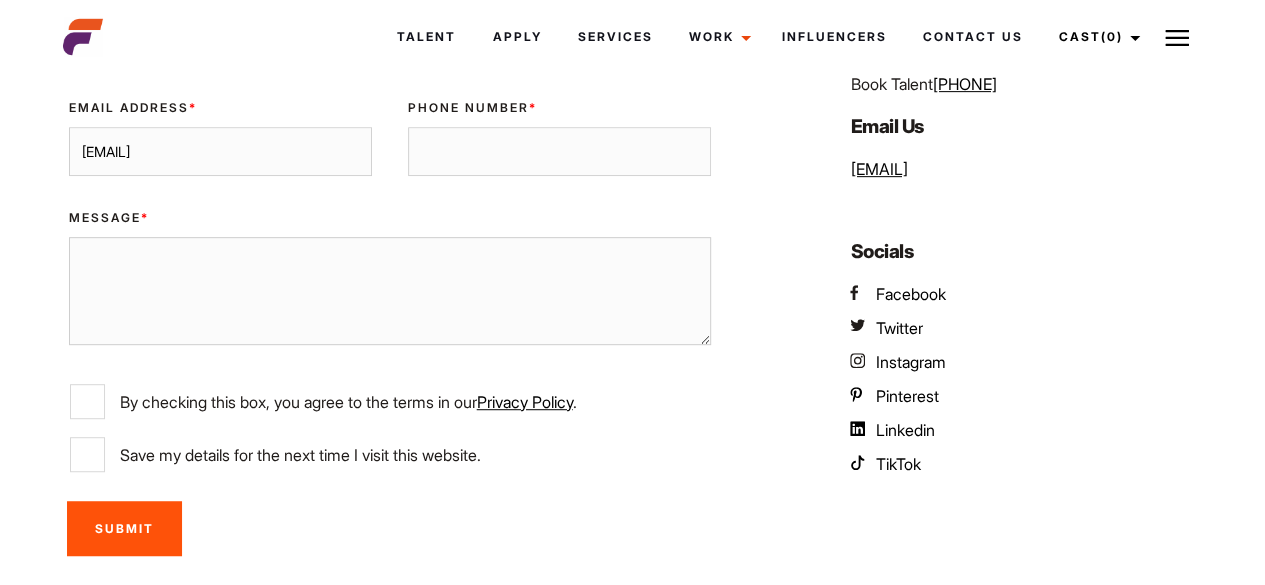 type on "[EMAIL]" 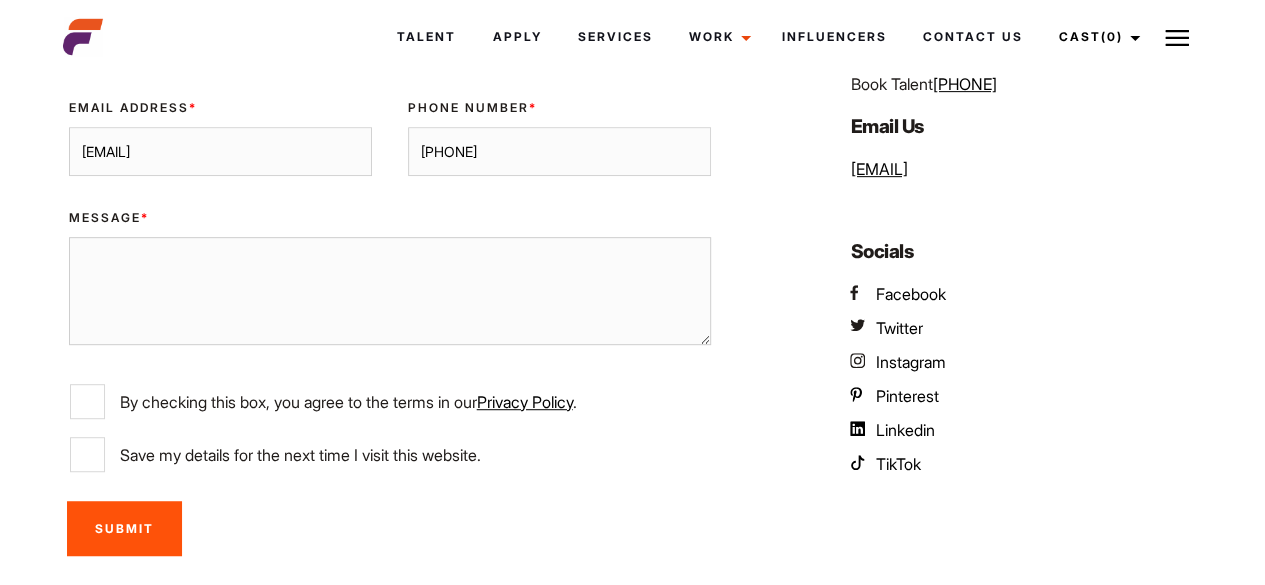 type on "[PHONE]" 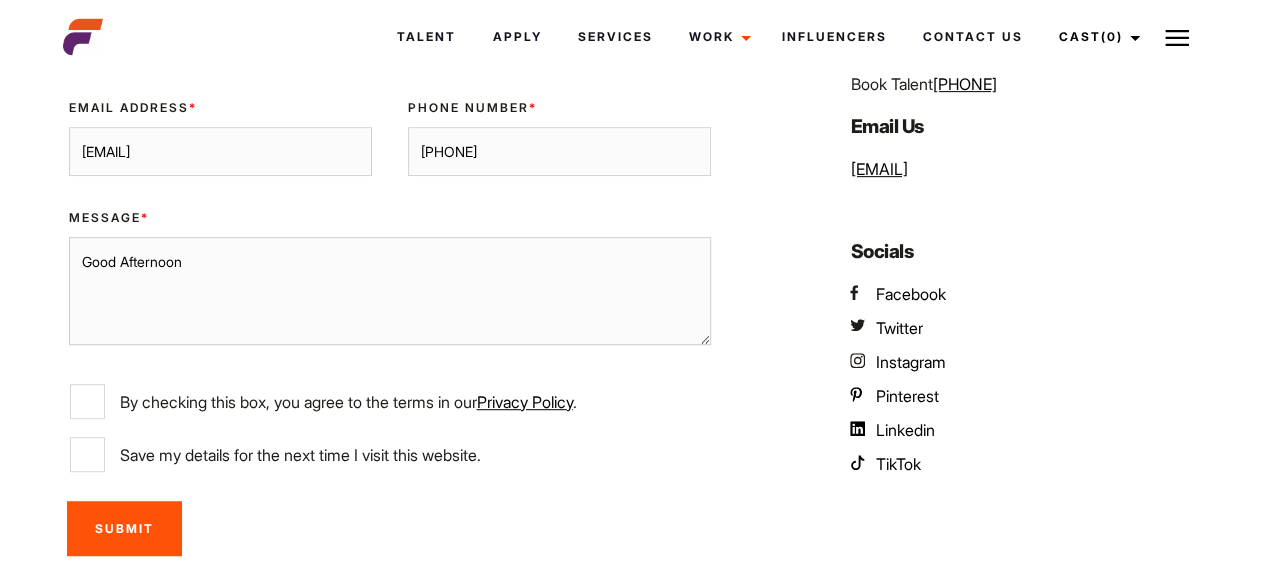 paste on "I’m reaching out to ask if you consider applications from older or non-traditional models. I’m a fit and active woman in my [AGE]s, standing at 165cm, and while I’ve never modelled professionally, I’ve always been told I should look into it — so I’m doing just that!" 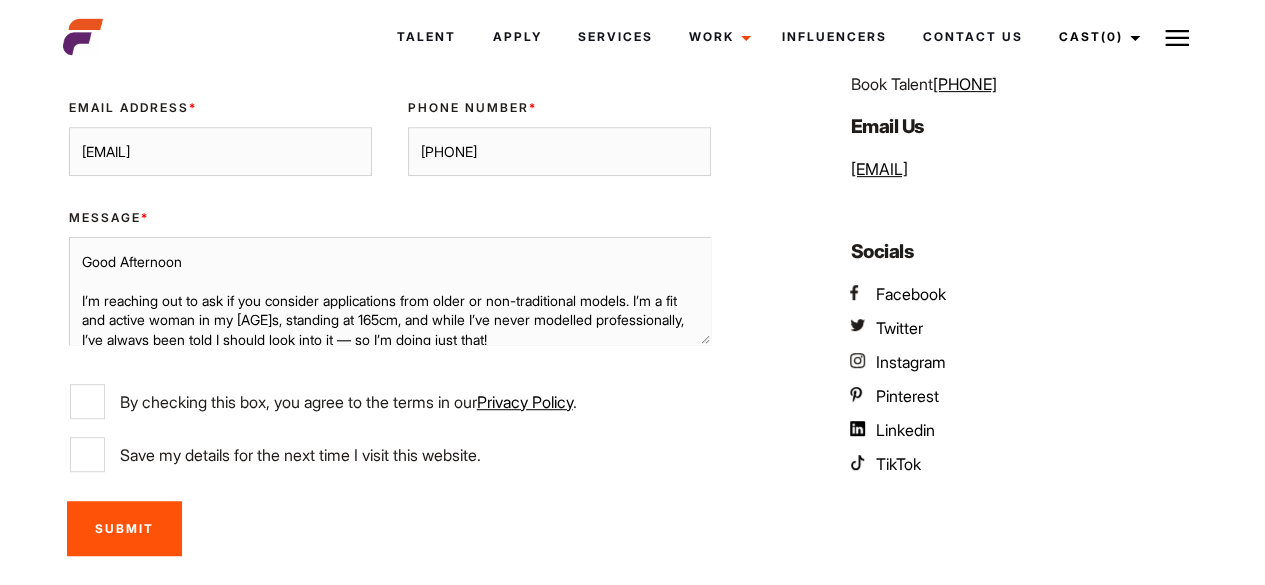 scroll, scrollTop: 4, scrollLeft: 0, axis: vertical 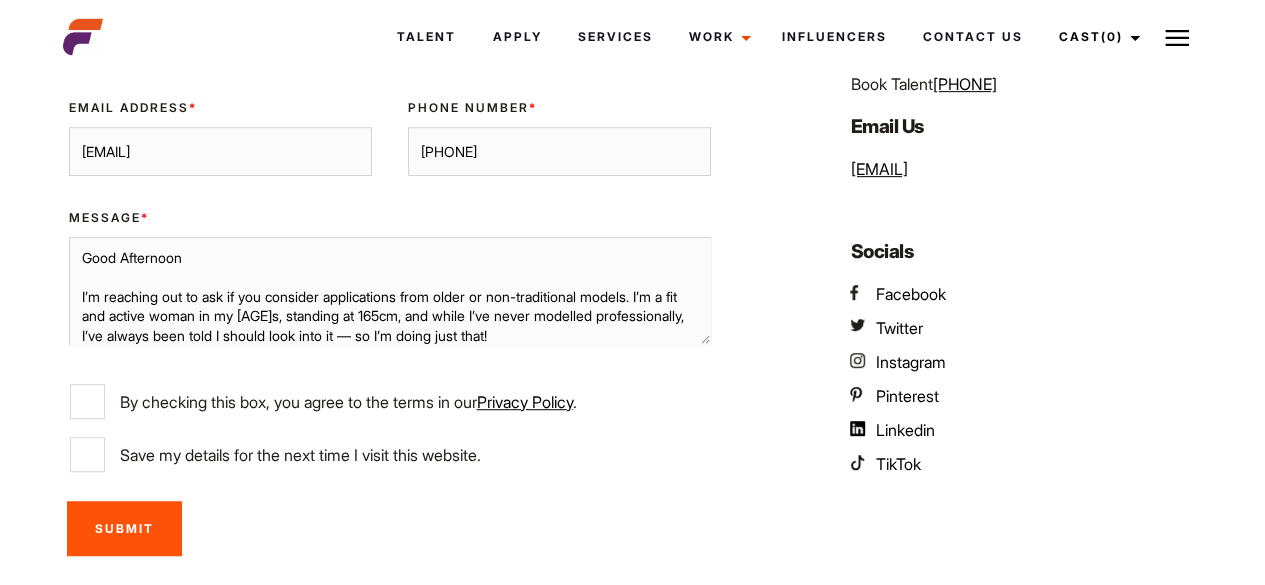 click on "Good Afternoon
I’m reaching out to ask if you consider applications from older or non-traditional models. I’m a fit and active woman in my [AGE]s, standing at 165cm, and while I’ve never modelled professionally, I’ve always been told I should look into it — so I’m doing just that!" at bounding box center [390, 291] 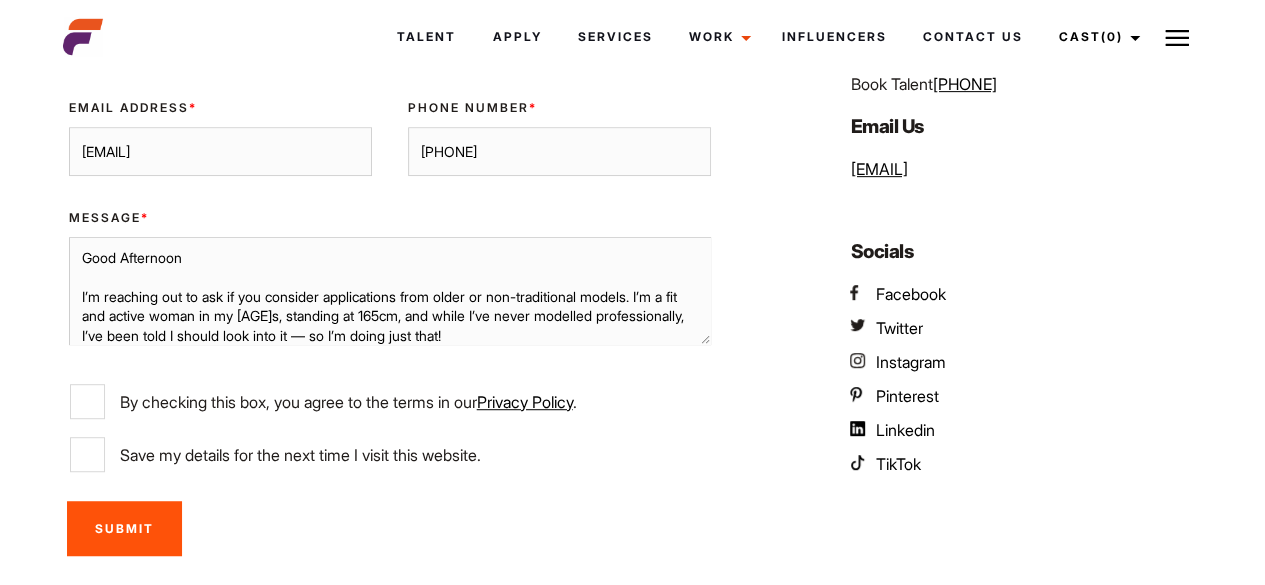 scroll, scrollTop: 19, scrollLeft: 0, axis: vertical 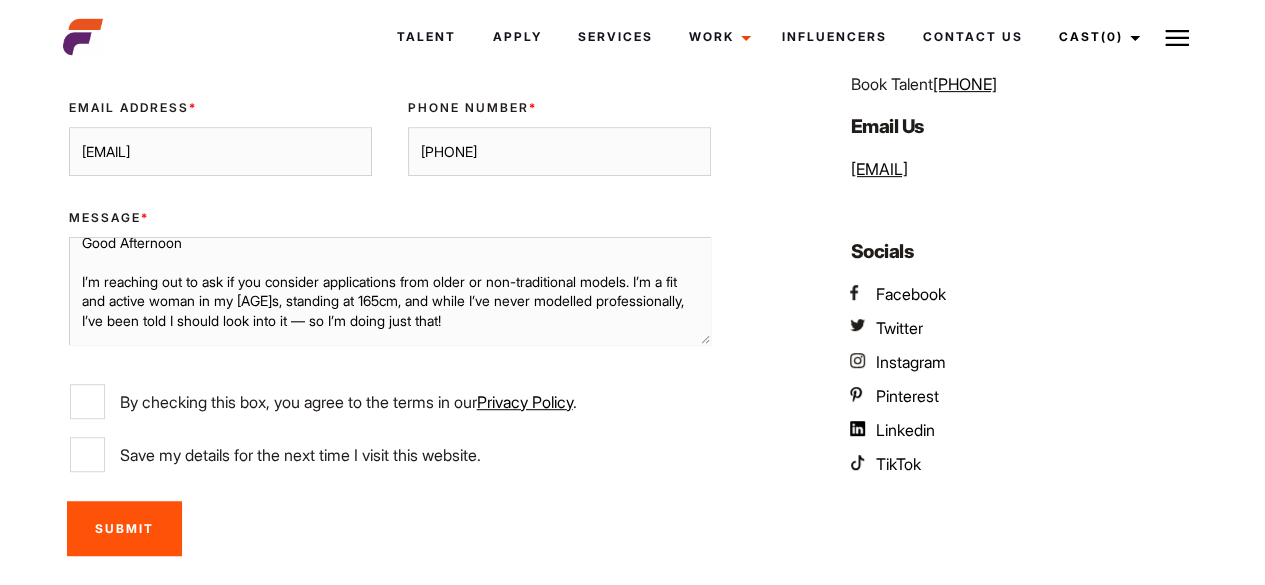 drag, startPoint x: 572, startPoint y: 335, endPoint x: 510, endPoint y: 338, distance: 62.072536 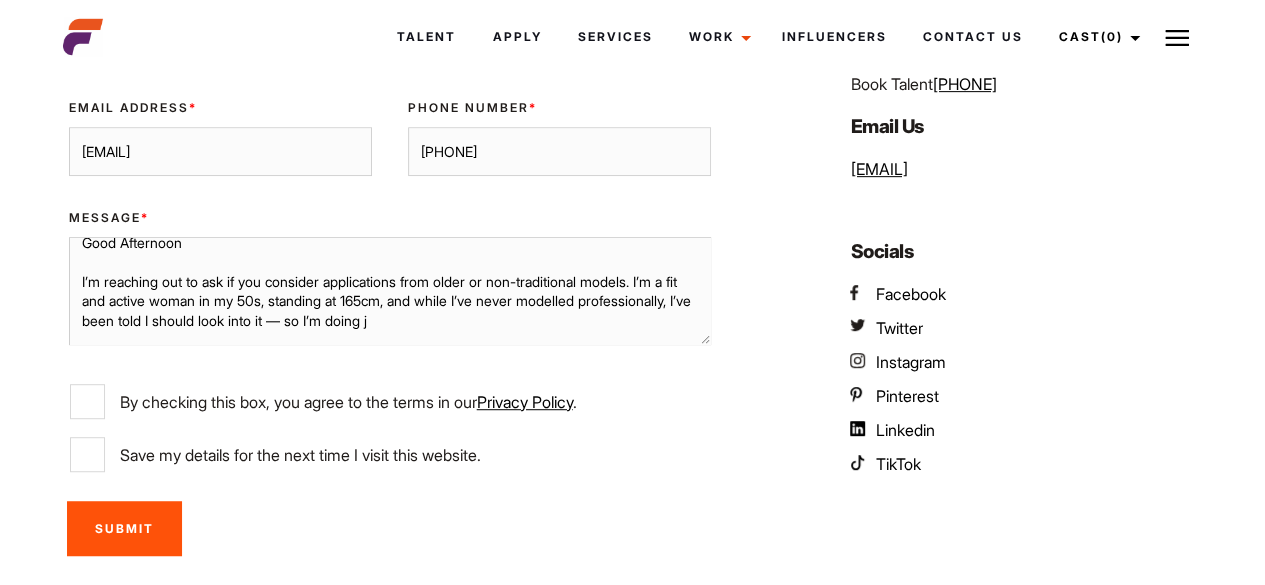 click on "Good Afternoon
I’m reaching out to ask if you consider applications from older or non-traditional models. I’m a fit and active woman in my 50s, standing at 165cm, and while I’ve never modelled professionally, I’ve been told I should look into it — so I’m doing j" at bounding box center (390, 291) 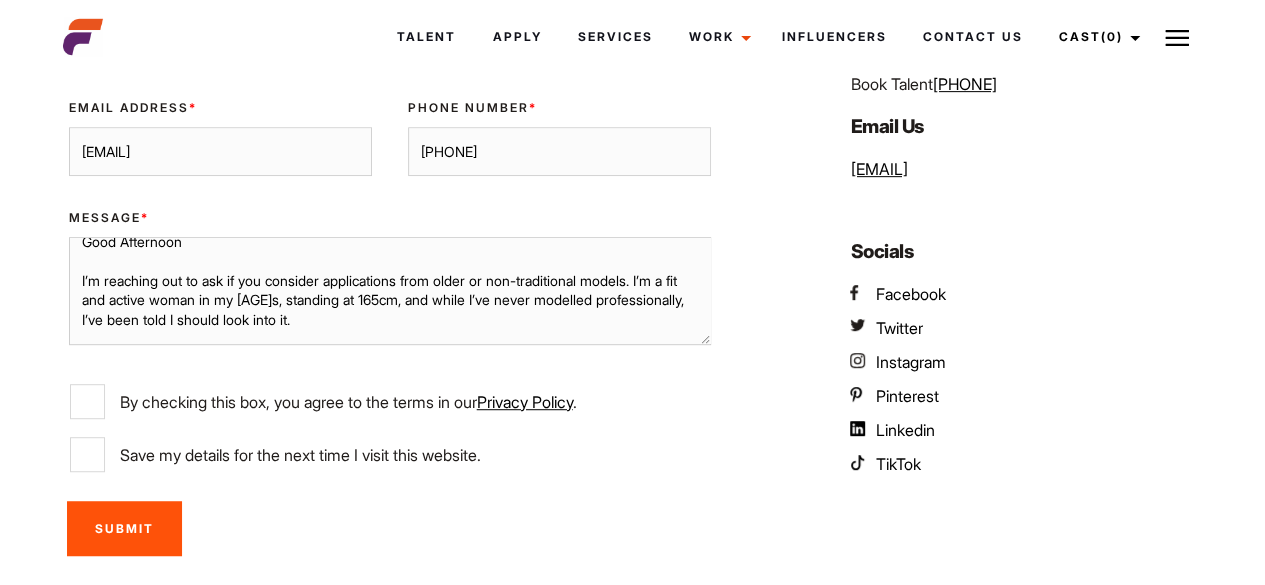 scroll, scrollTop: 44, scrollLeft: 0, axis: vertical 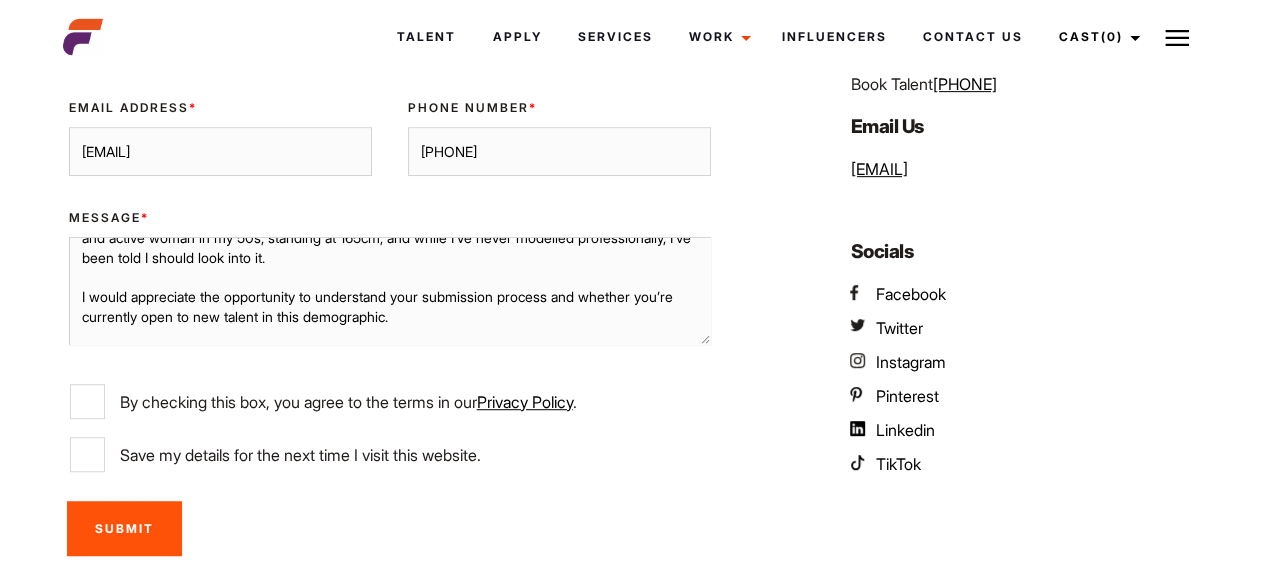 click on "Good Afternoon
I’m reaching out to ask if you consider applications from older or non-traditional models. I’m a fit and active woman in my 50s, standing at 165cm, and while I’ve never modelled professionally, I’ve been told I should look into it.
I would appreciate the opportunity to understand your submission process and whether you’re currently open to new talent in this demographic.
Thank you for your time and consideration." at bounding box center [390, 291] 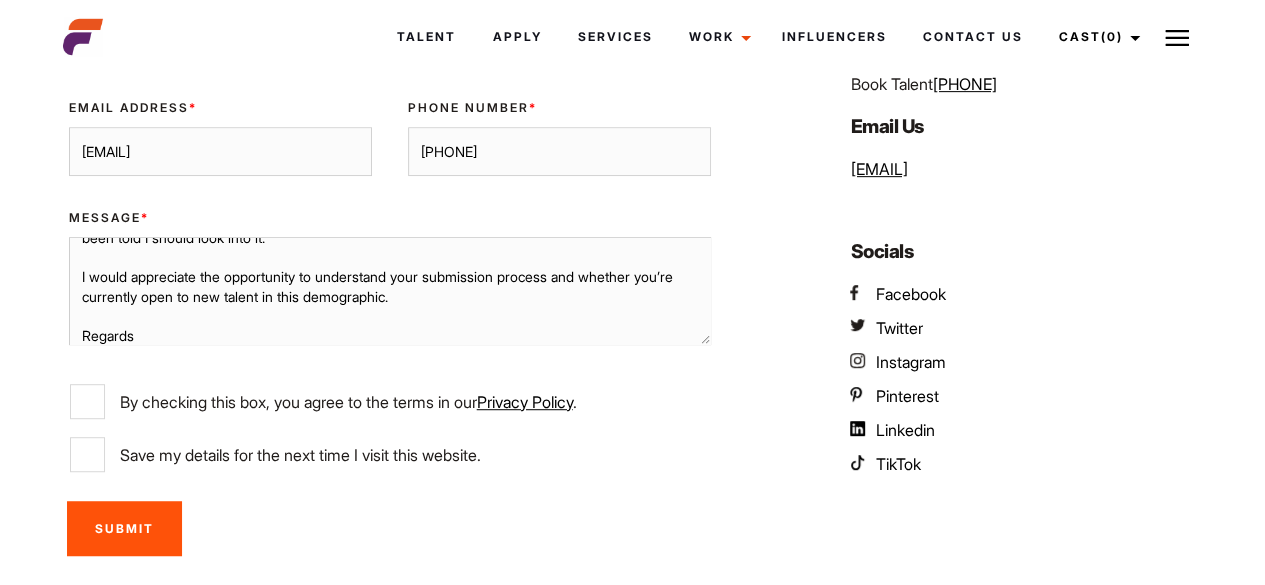 scroll, scrollTop: 142, scrollLeft: 0, axis: vertical 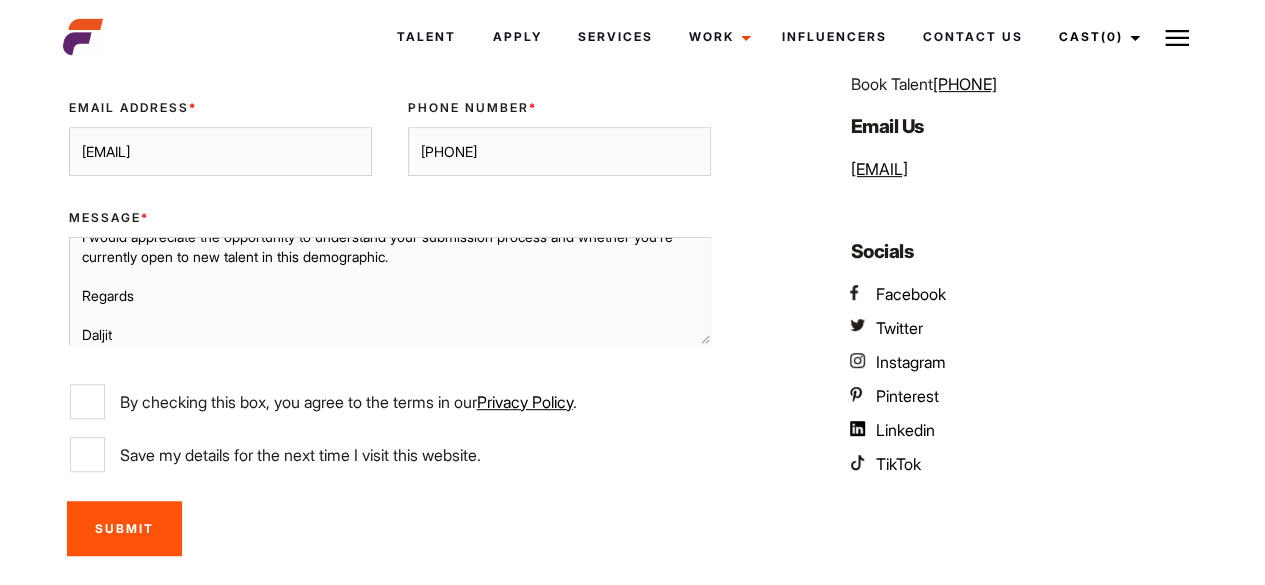 type on "Good Afternoon
I’m reaching out to ask if you consider applications from older or non-traditional models. I’m a fit and active woman in my [AGE]s, standing at 165cm, and while I’ve never modelled professionally, I’ve been told I should look into it.
I would appreciate the opportunity to understand your submission process and whether you’re currently open to new talent in this demographic.
Regards
Daljit
Thank you for your time and consideration." 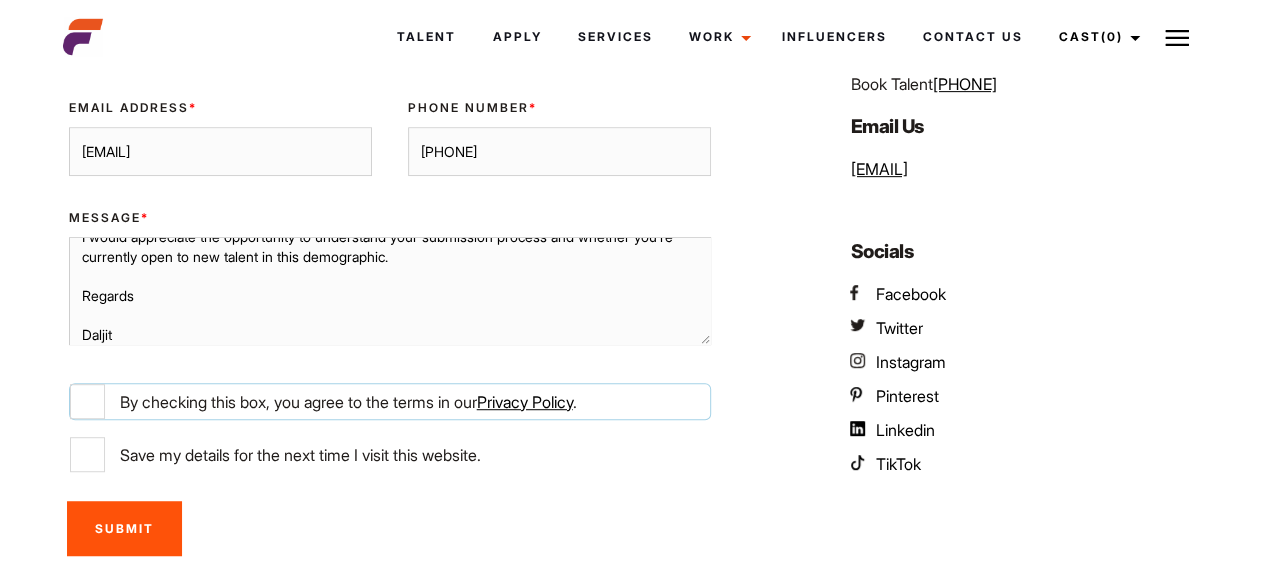 click on "By checking this box, you agree to the terms in our  Privacy Policy ." at bounding box center (87, 401) 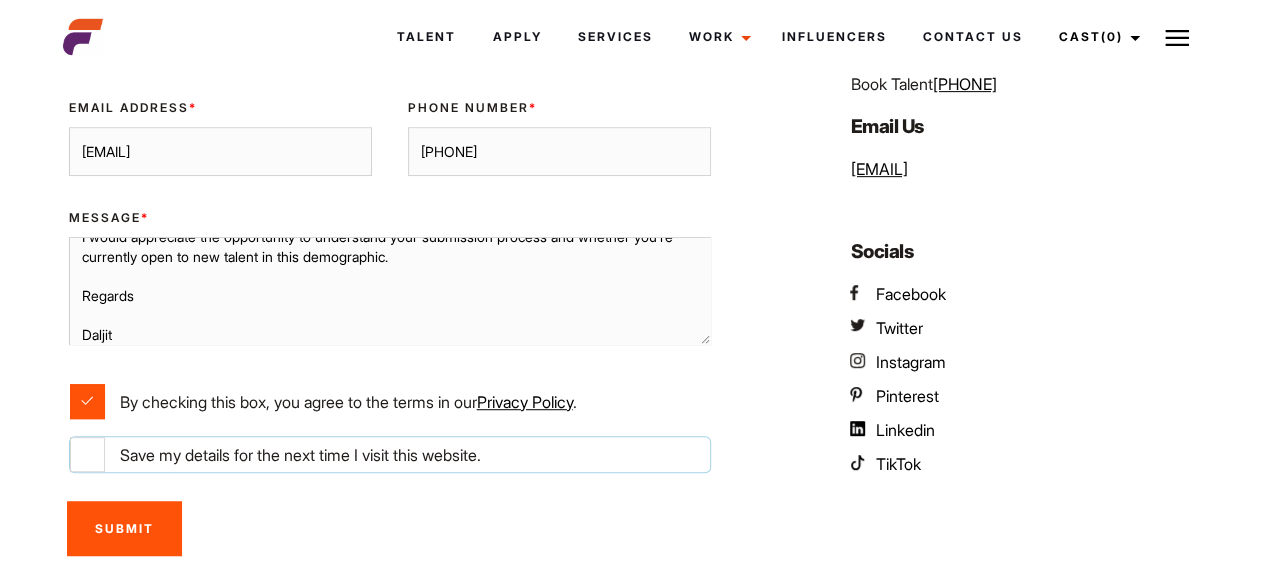 click on "Save my details for the next time I visit this website." at bounding box center (87, 454) 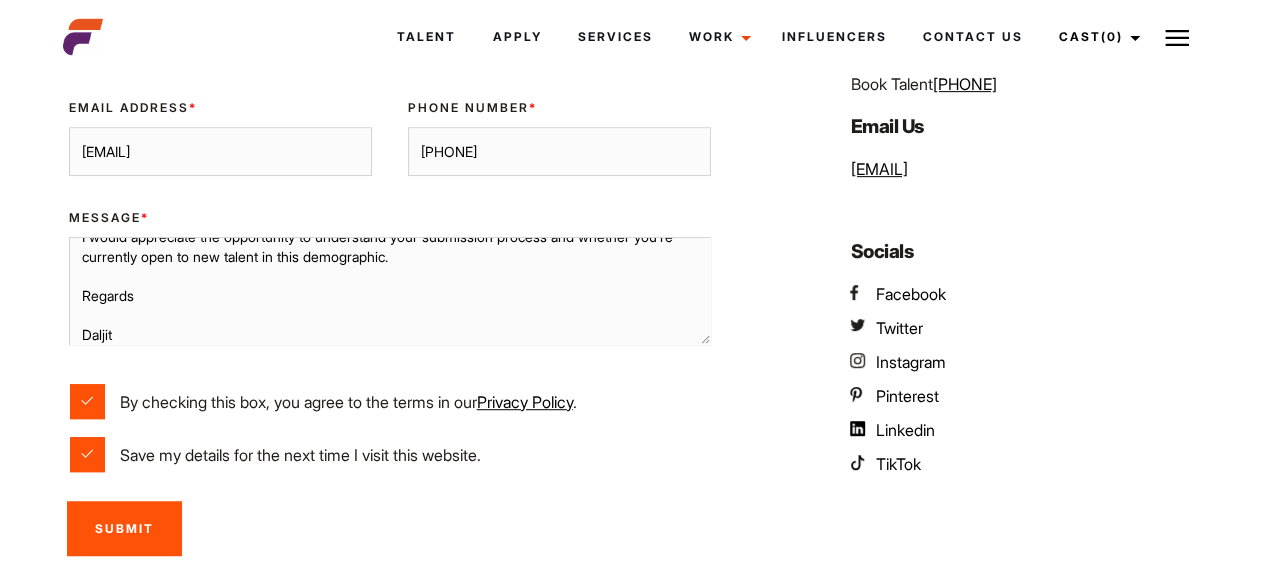 click on "Submit" at bounding box center (124, 528) 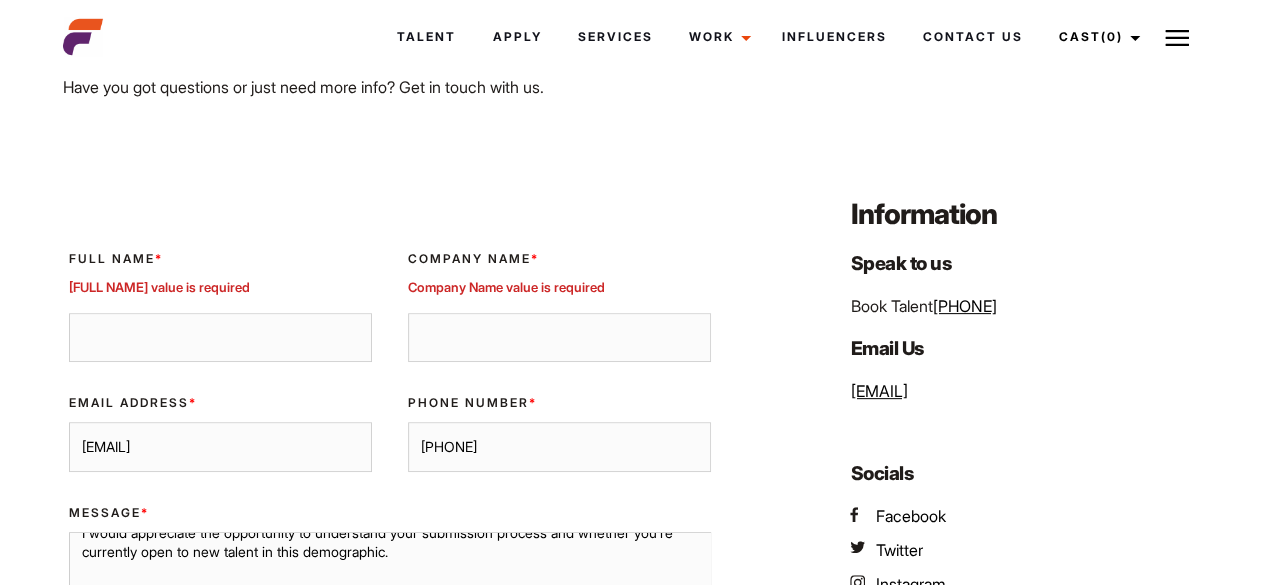 scroll, scrollTop: 119, scrollLeft: 0, axis: vertical 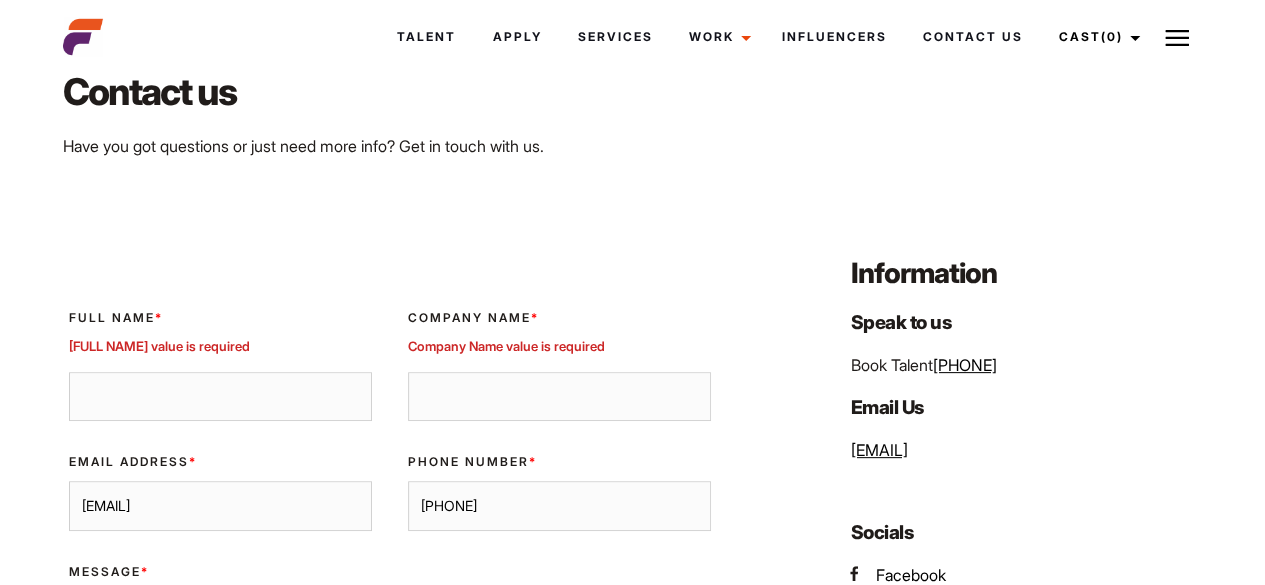 click on "[FULL NAME]  *" at bounding box center (220, 397) 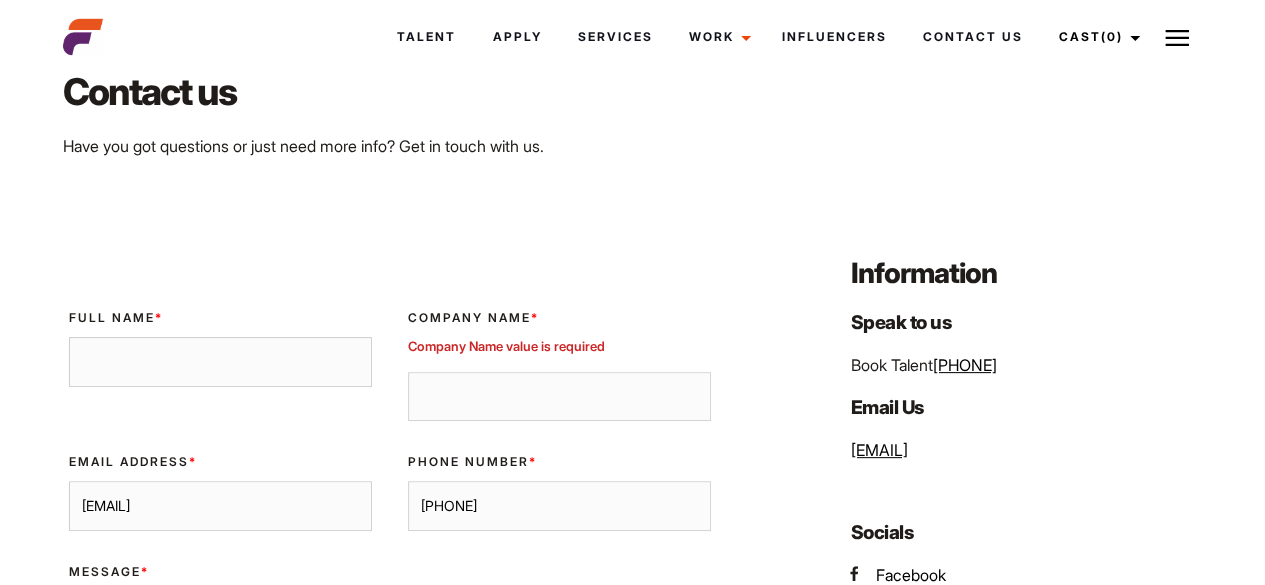 type on "d" 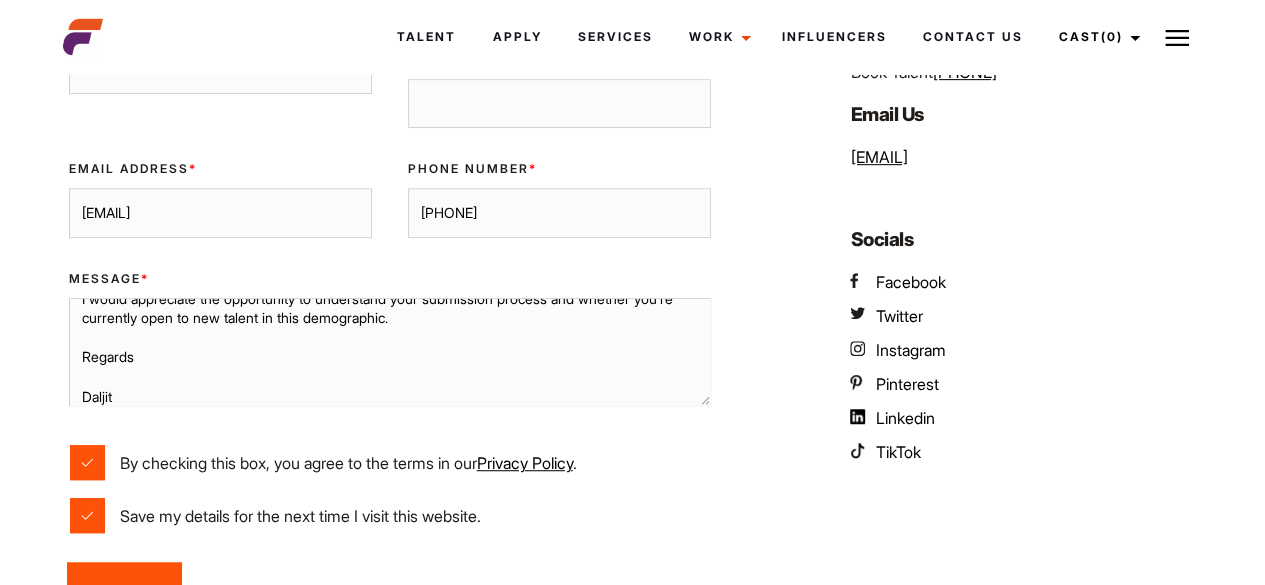scroll, scrollTop: 619, scrollLeft: 0, axis: vertical 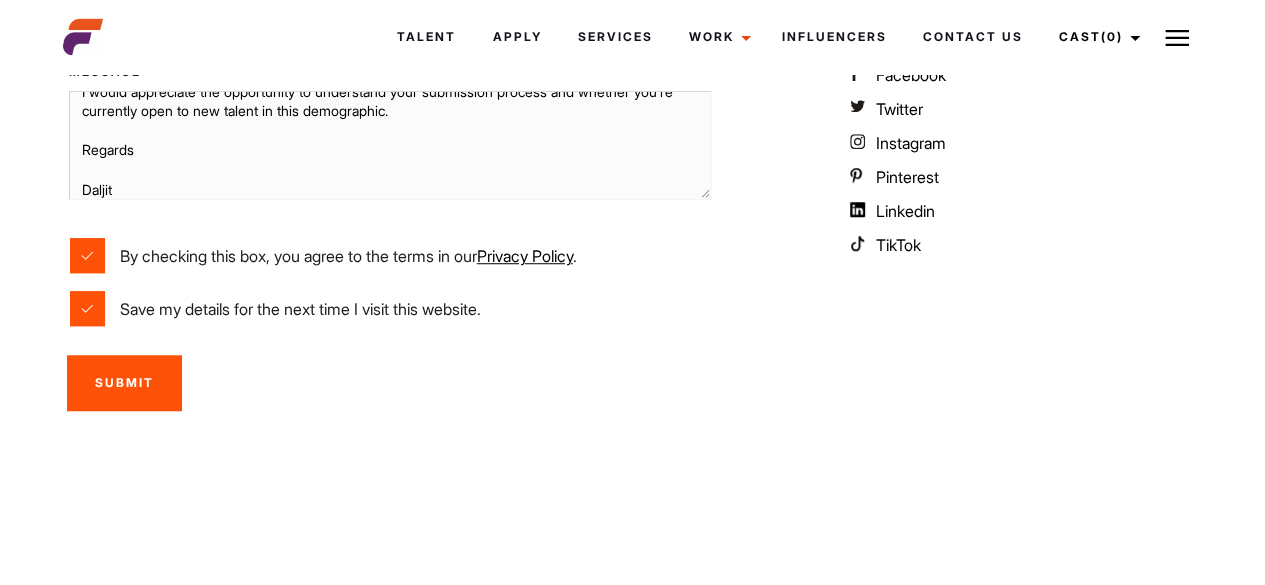type on "[NAME] MANKU" 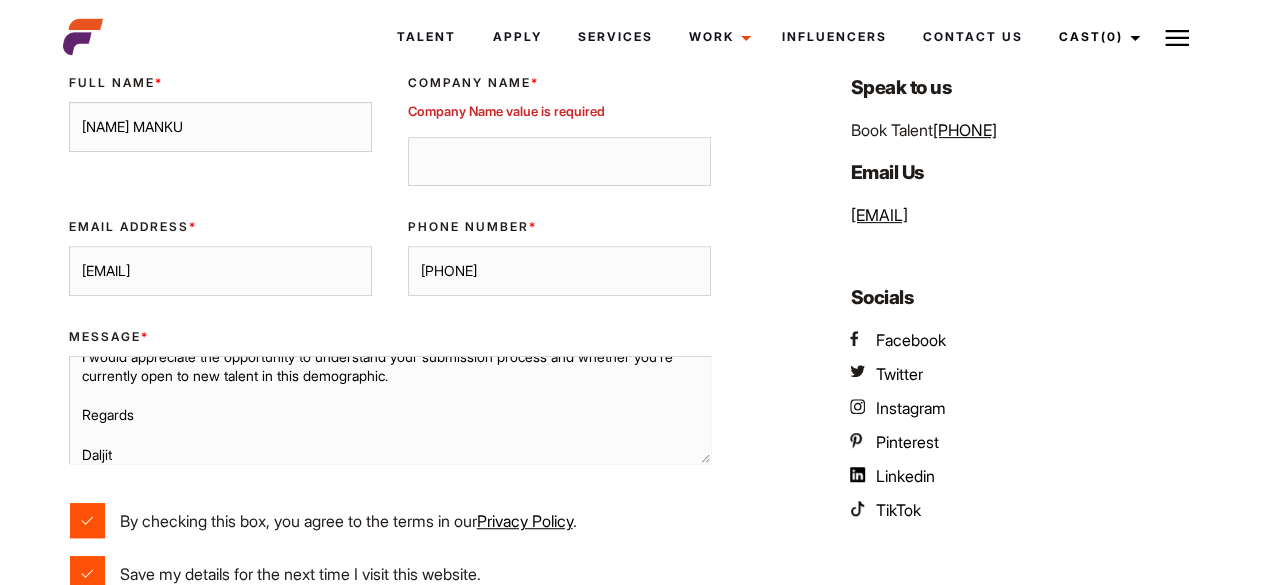 scroll, scrollTop: 119, scrollLeft: 0, axis: vertical 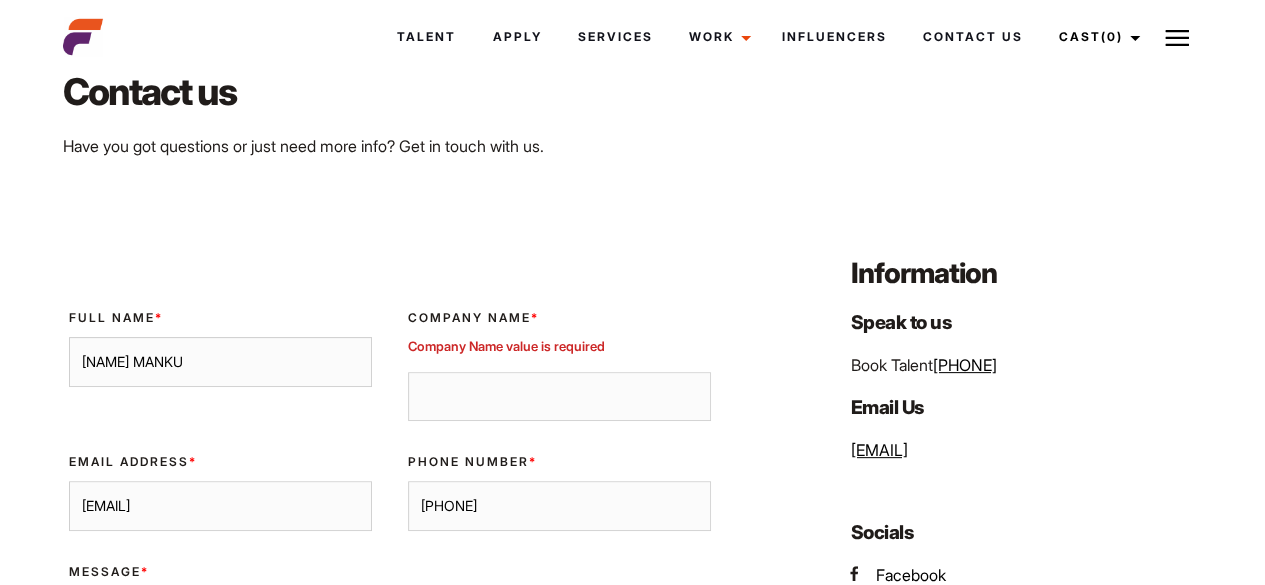 click on "Company Name  *" at bounding box center [559, 397] 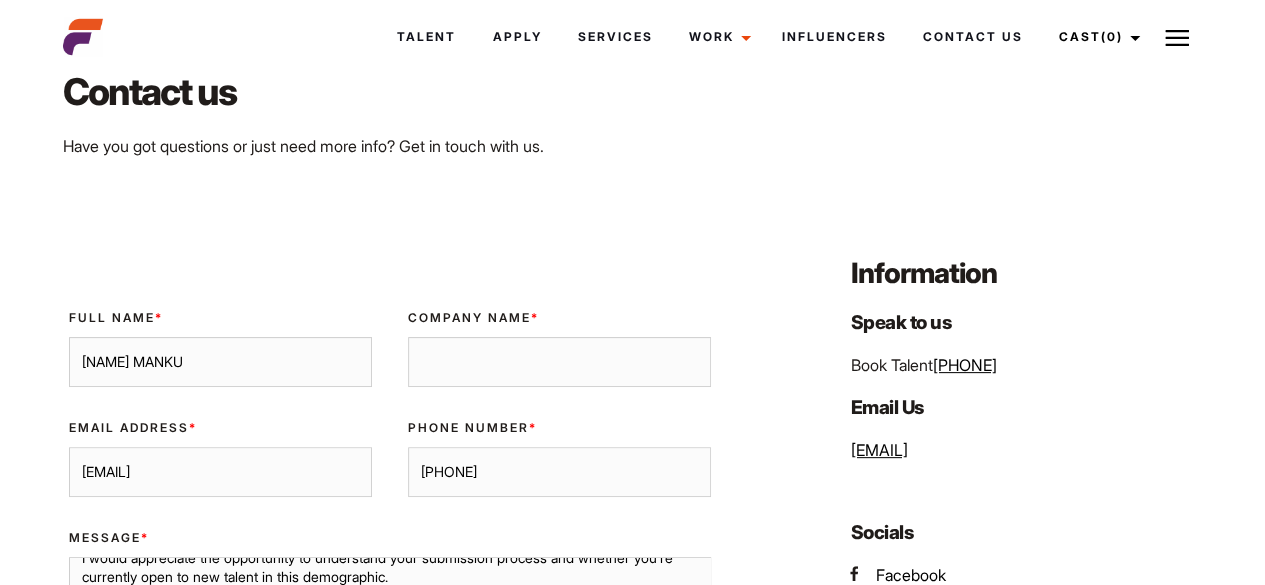 type on "c" 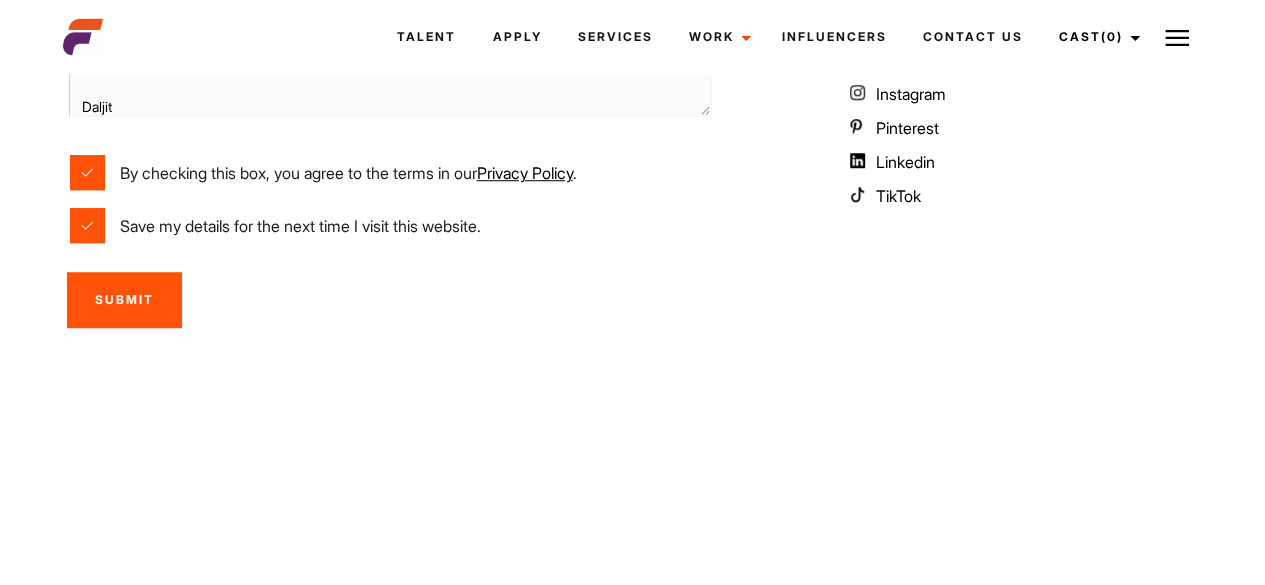 scroll, scrollTop: 619, scrollLeft: 0, axis: vertical 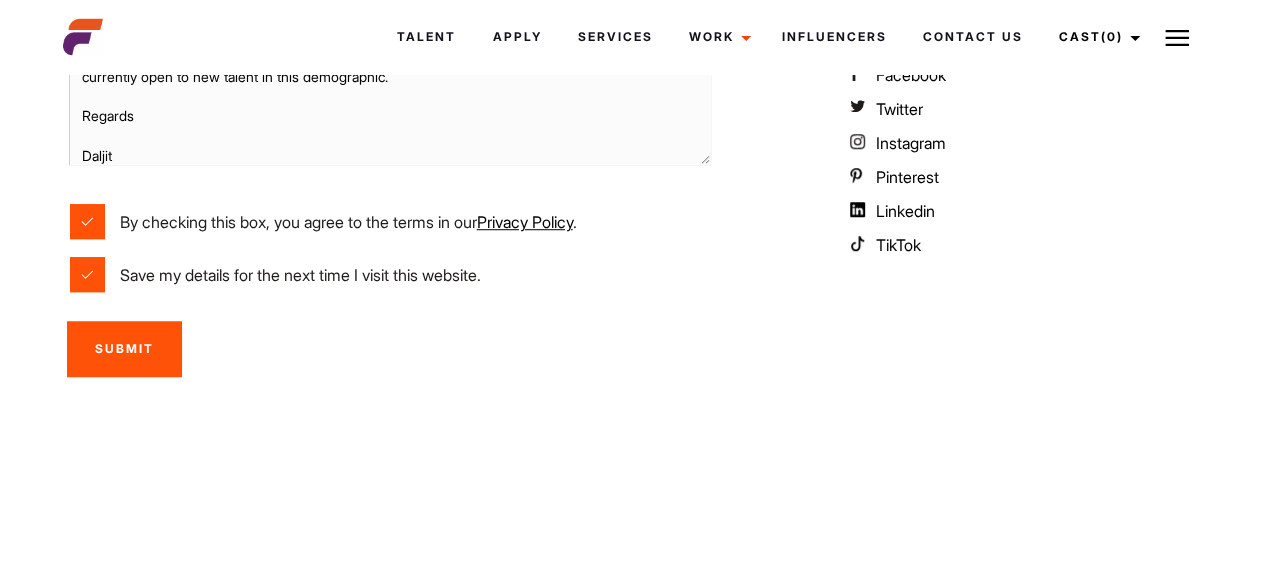 type on "Currently not working" 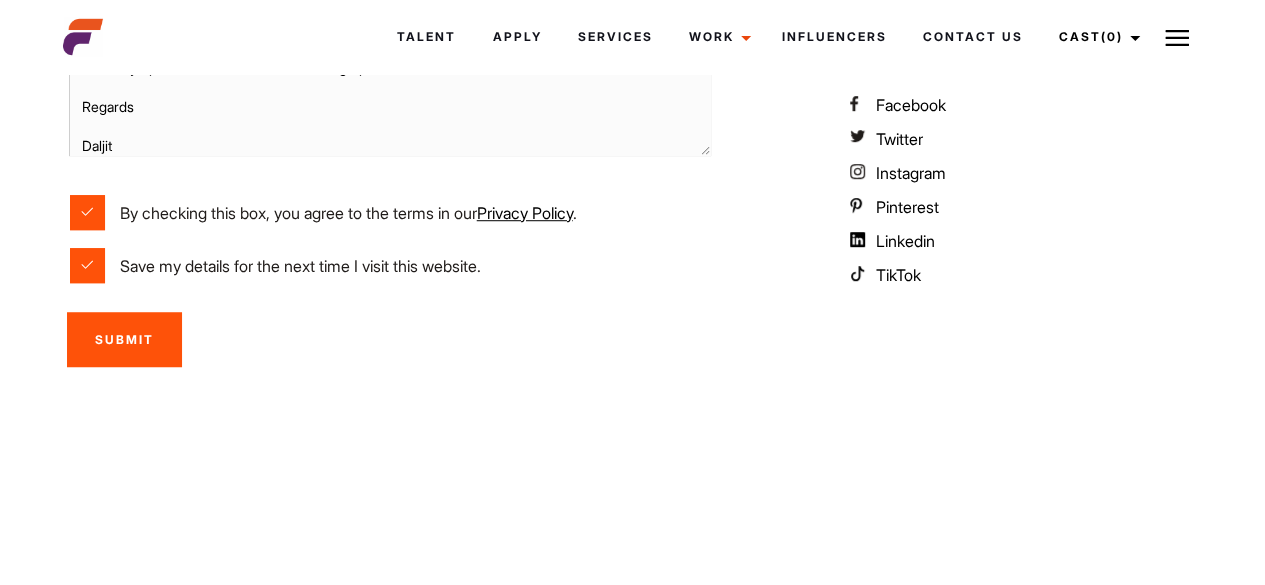 scroll, scrollTop: 580, scrollLeft: 0, axis: vertical 